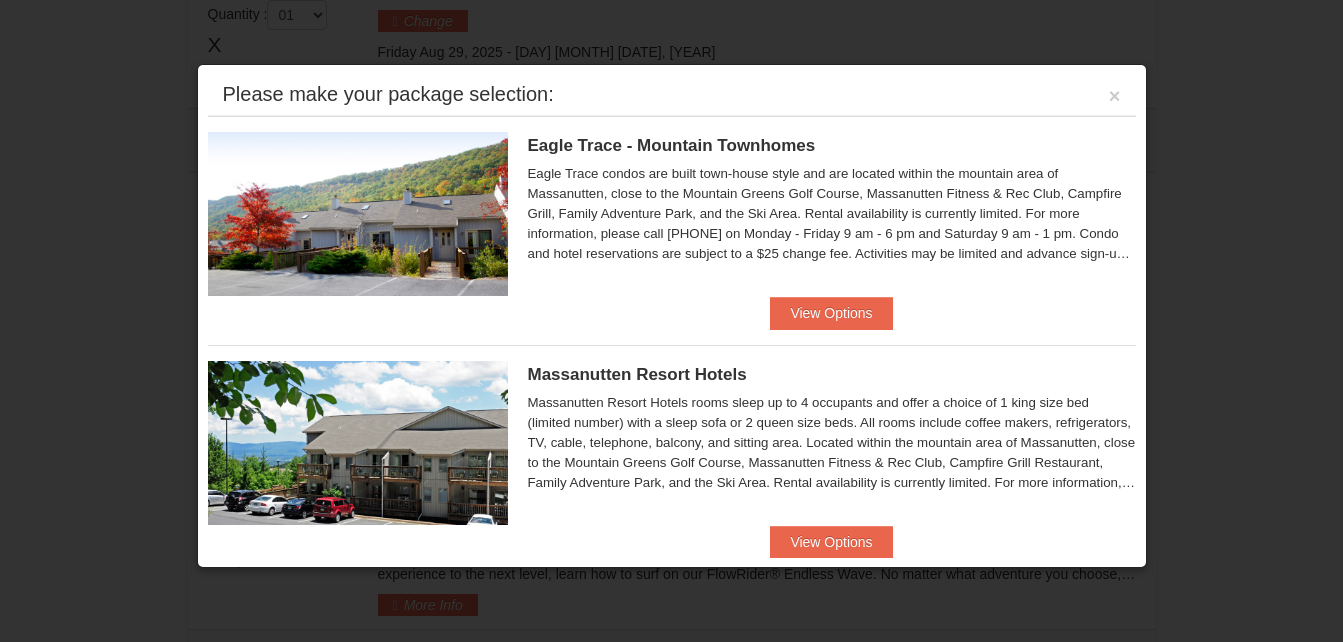 scroll, scrollTop: 777, scrollLeft: 0, axis: vertical 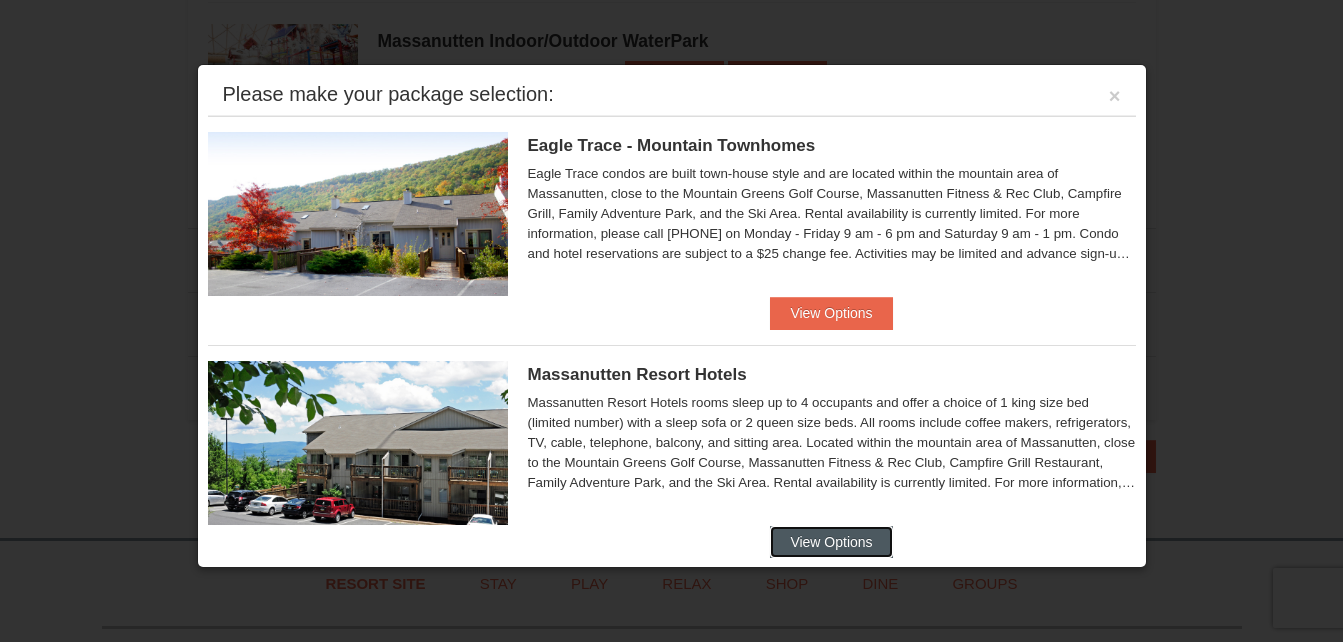 click on "View Options" at bounding box center [831, 542] 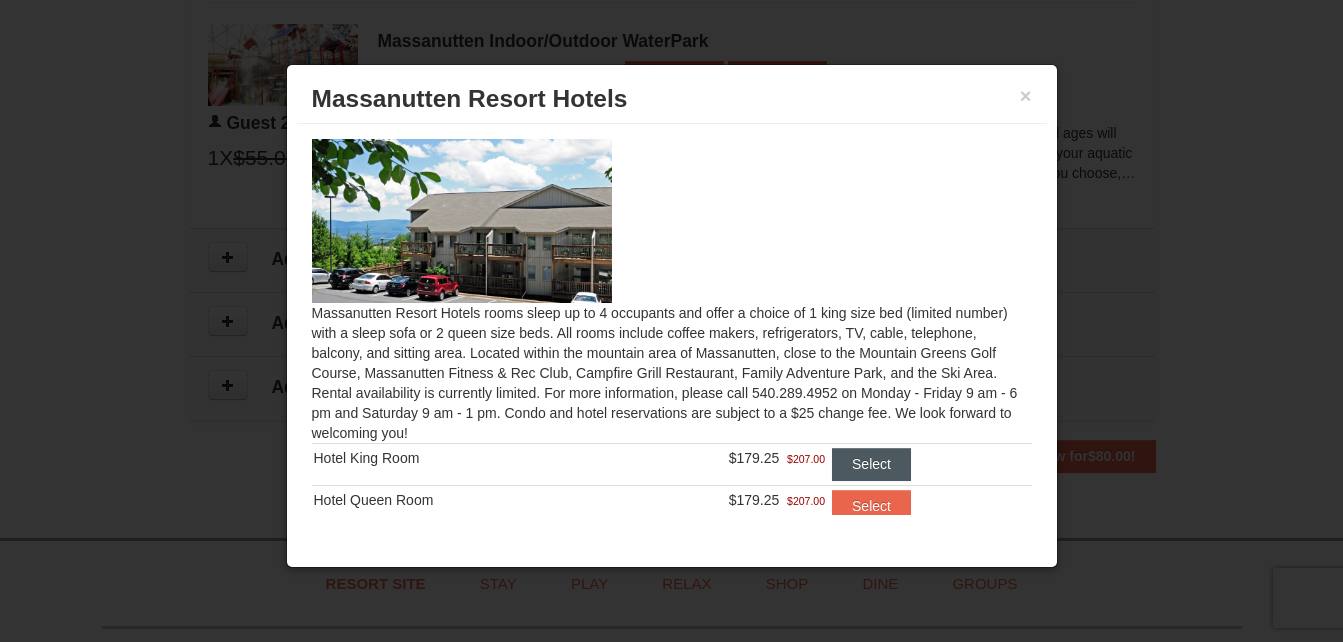 scroll, scrollTop: 46, scrollLeft: 0, axis: vertical 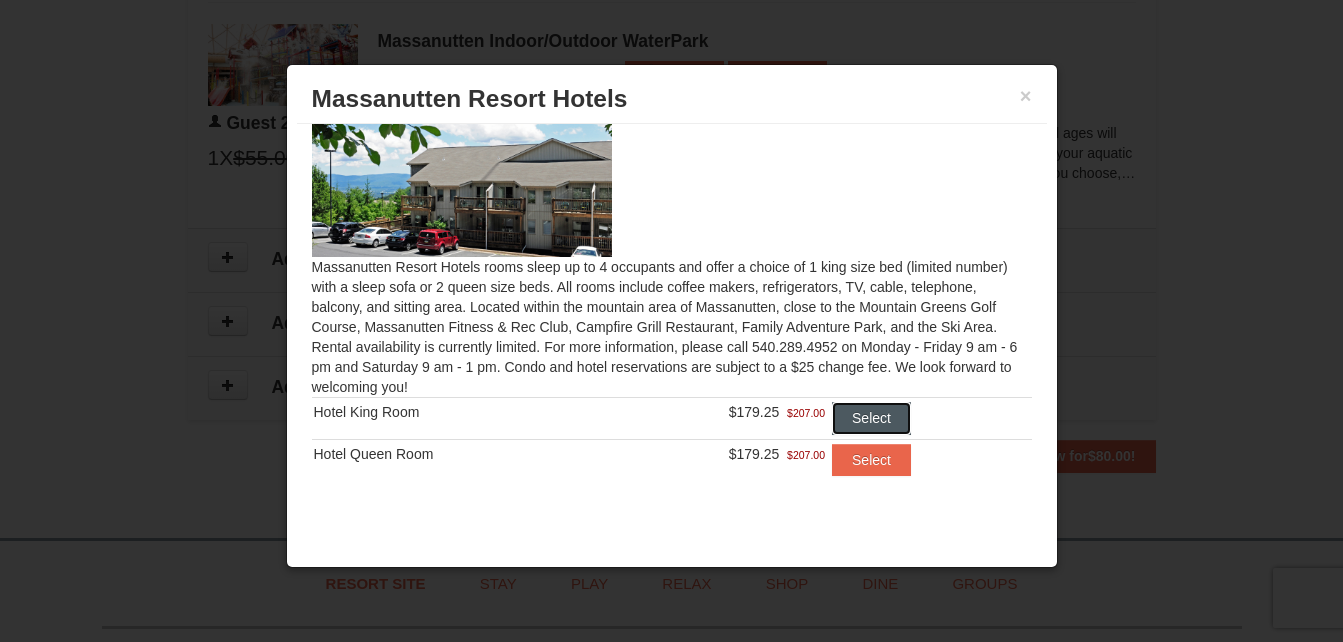 click on "Select" at bounding box center (871, 418) 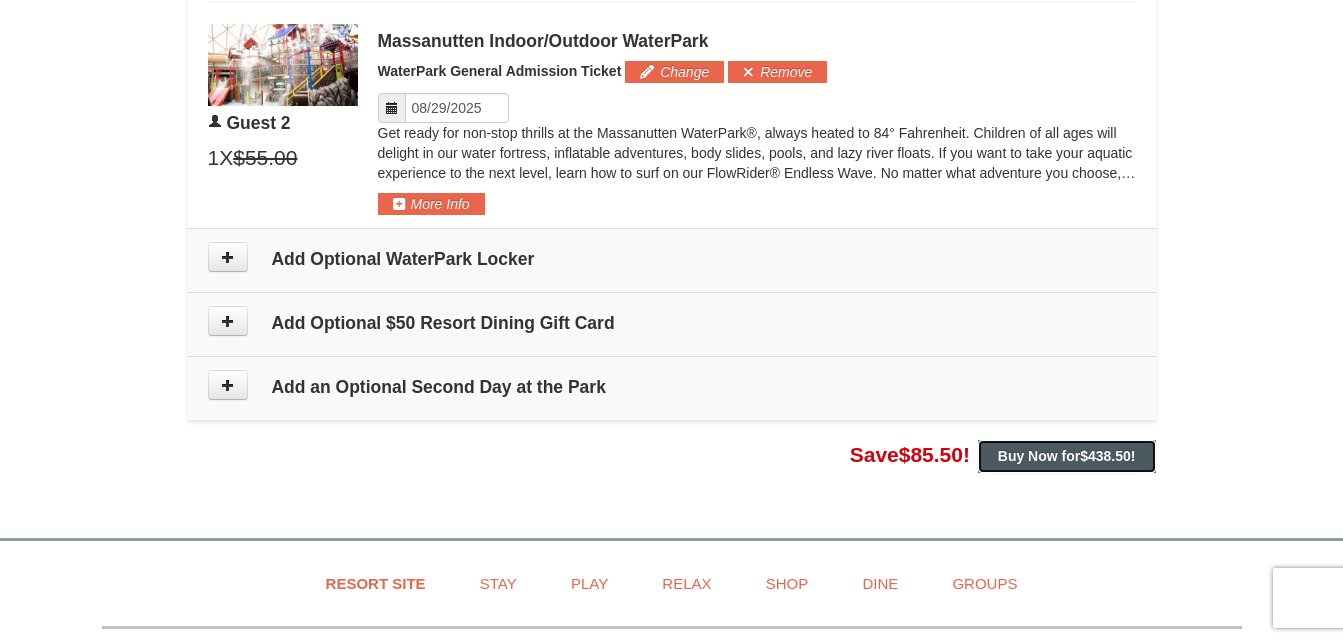 click on "Buy Now for
$438.50 !" at bounding box center (1067, 456) 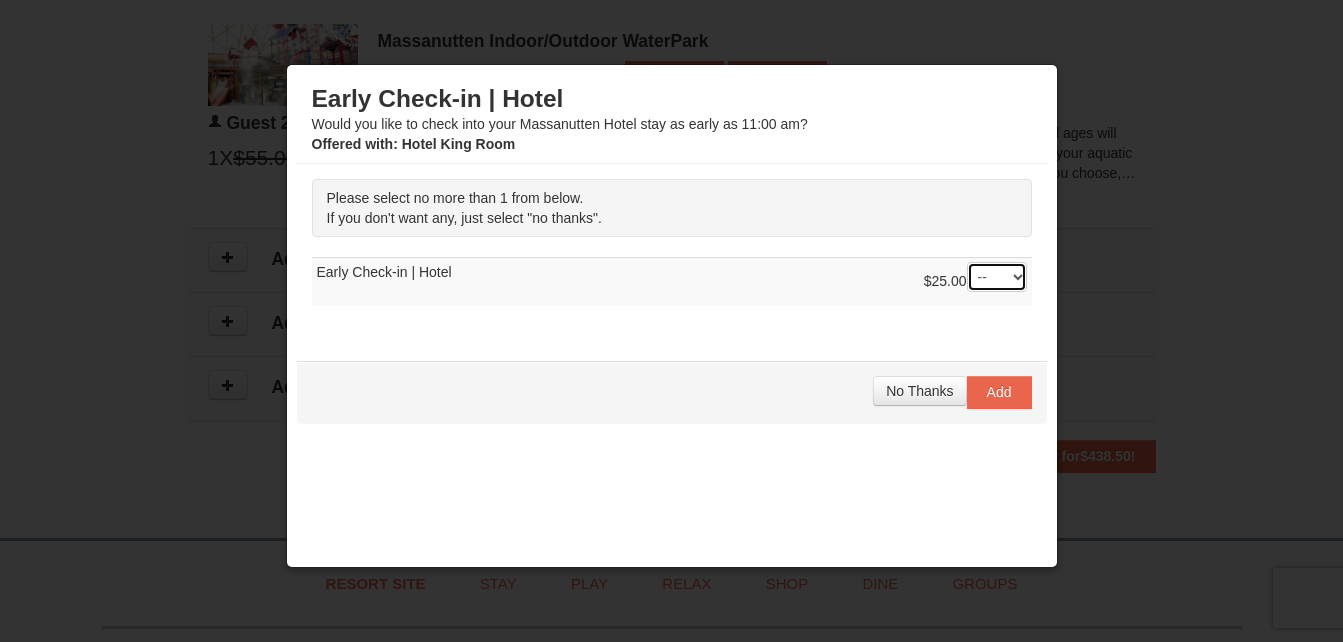 click on "--
01" at bounding box center (997, 277) 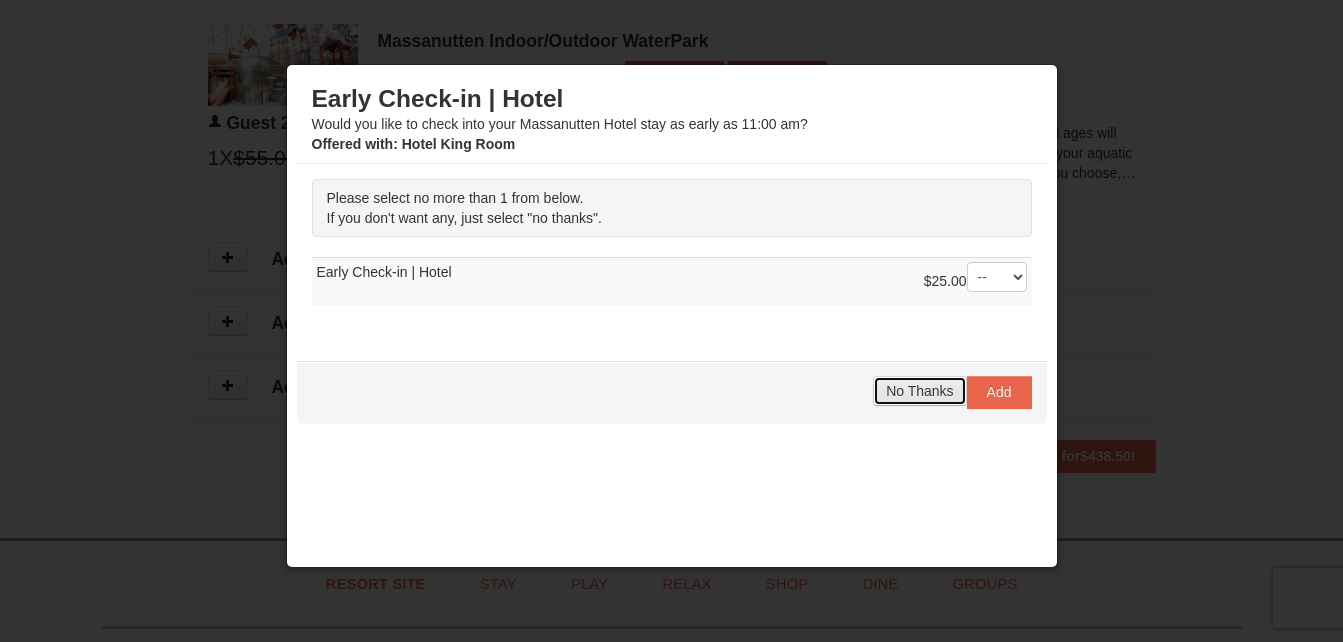 click on "No Thanks" at bounding box center [919, 391] 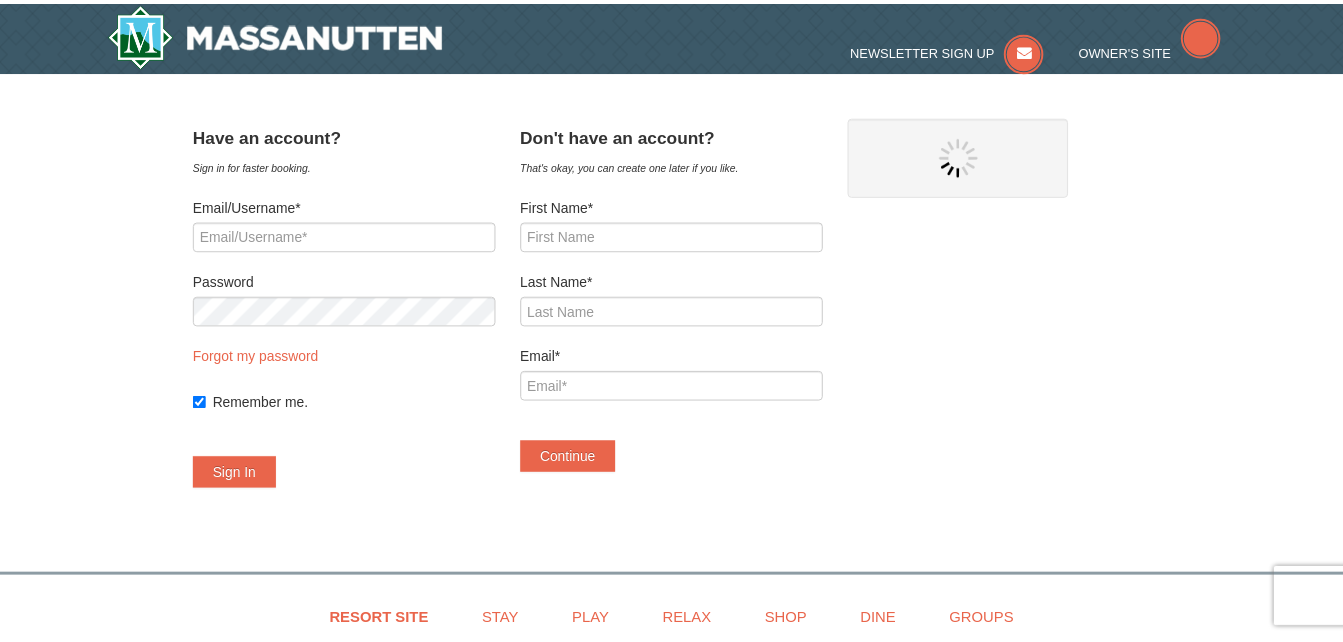 scroll, scrollTop: 0, scrollLeft: 0, axis: both 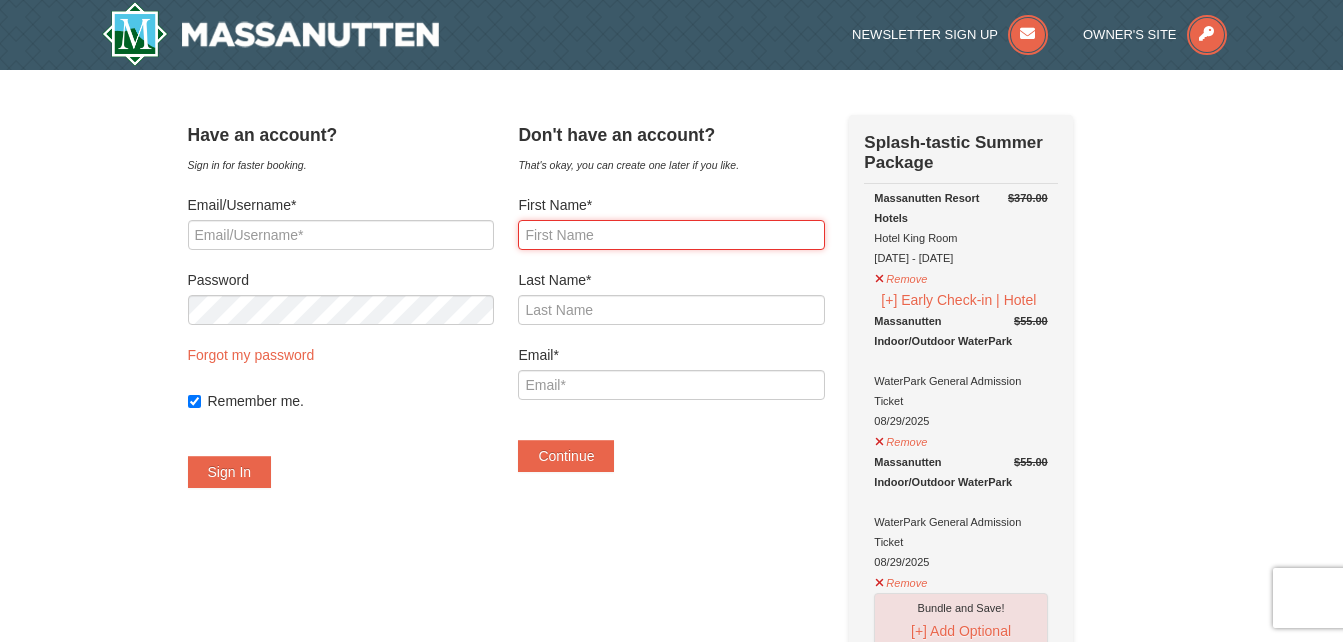 click on "First Name*" at bounding box center (671, 235) 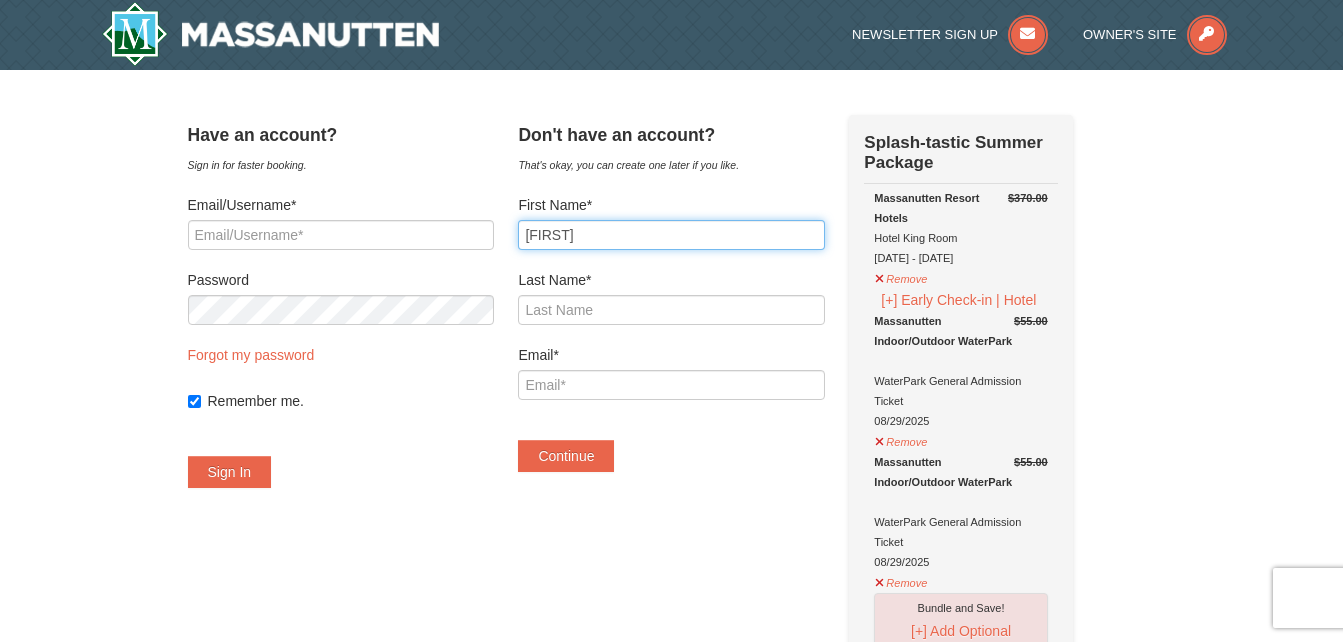 type on "[FIRST]" 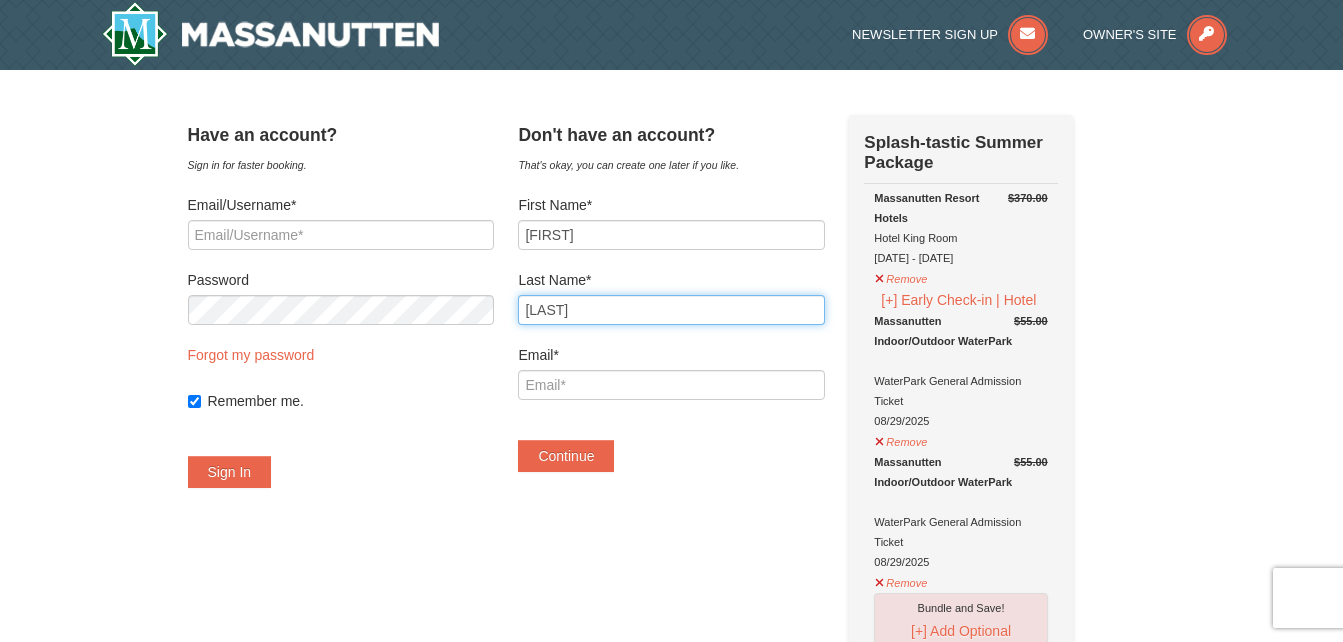 type on "[LAST]" 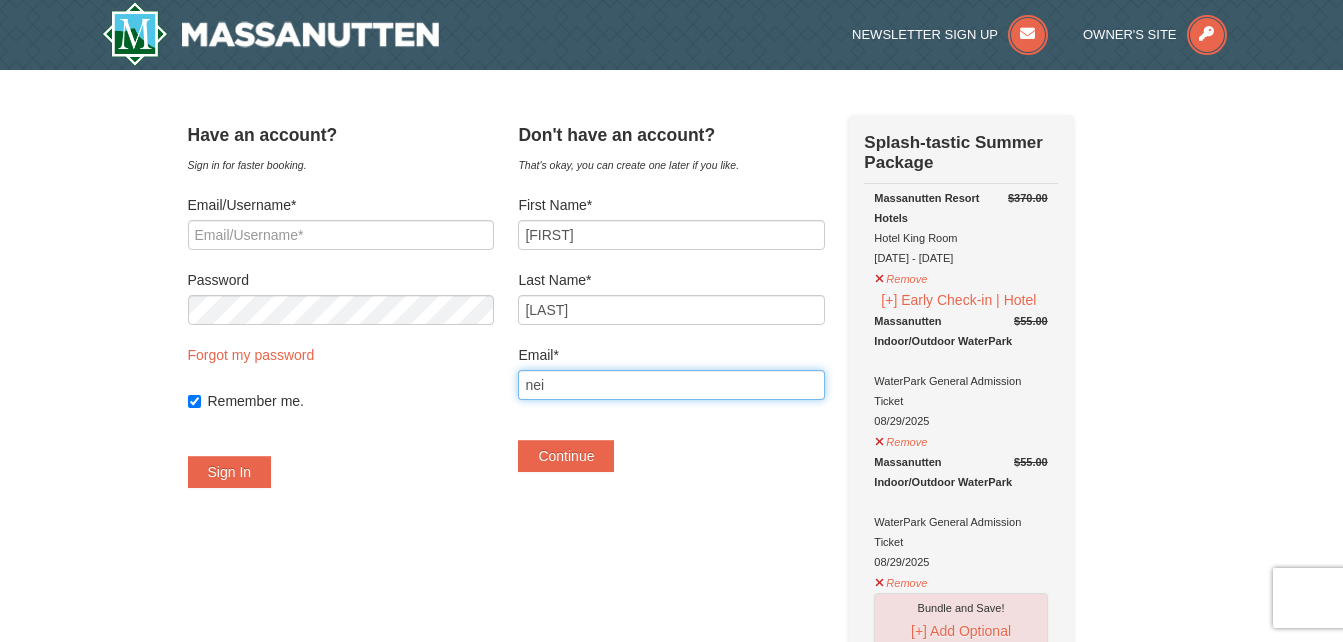 type on "[EMAIL]" 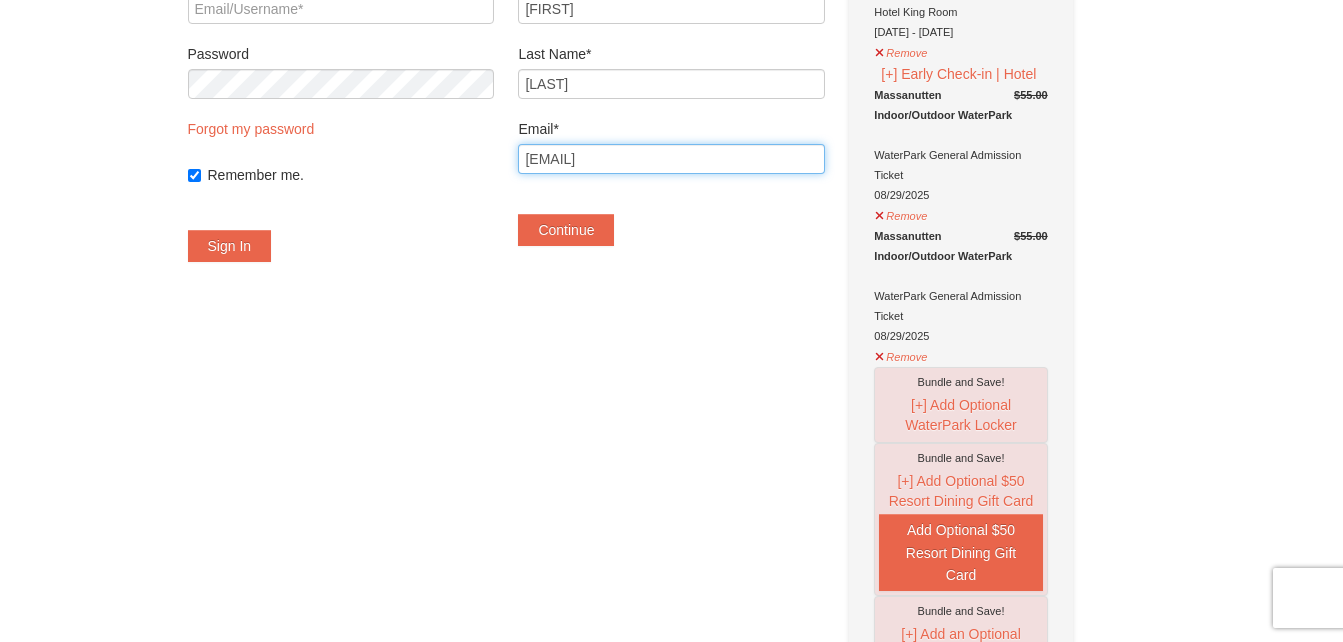 scroll, scrollTop: 225, scrollLeft: 0, axis: vertical 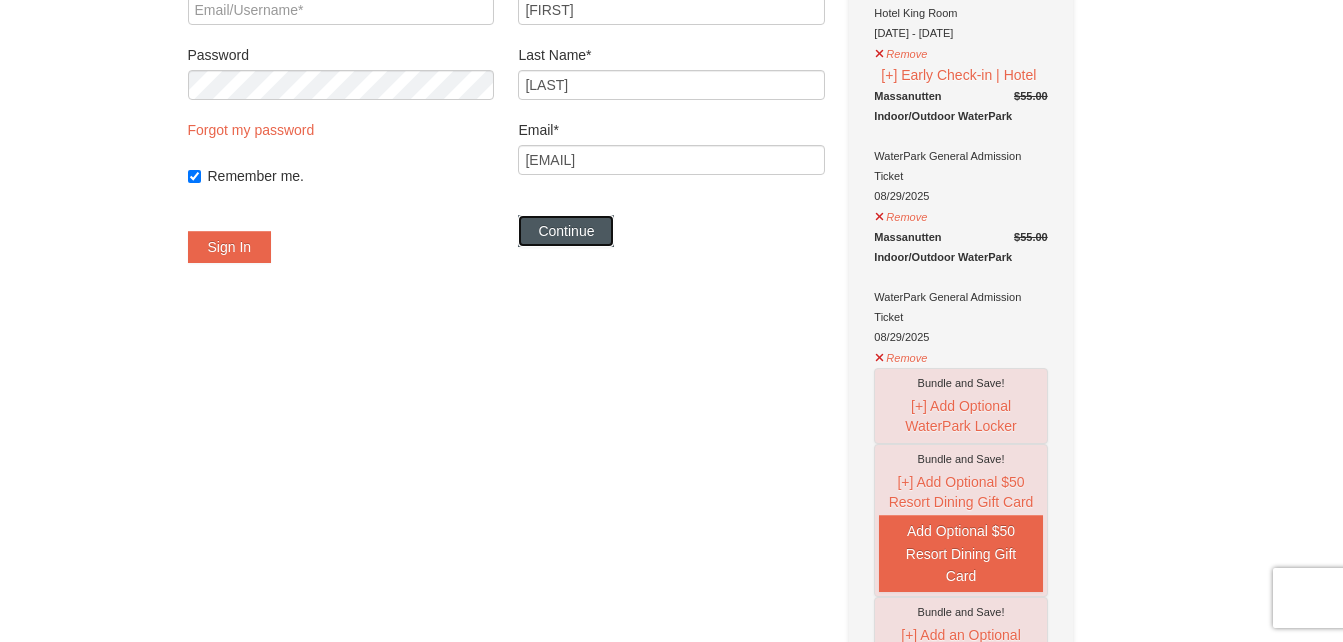 click on "Continue" at bounding box center [566, 231] 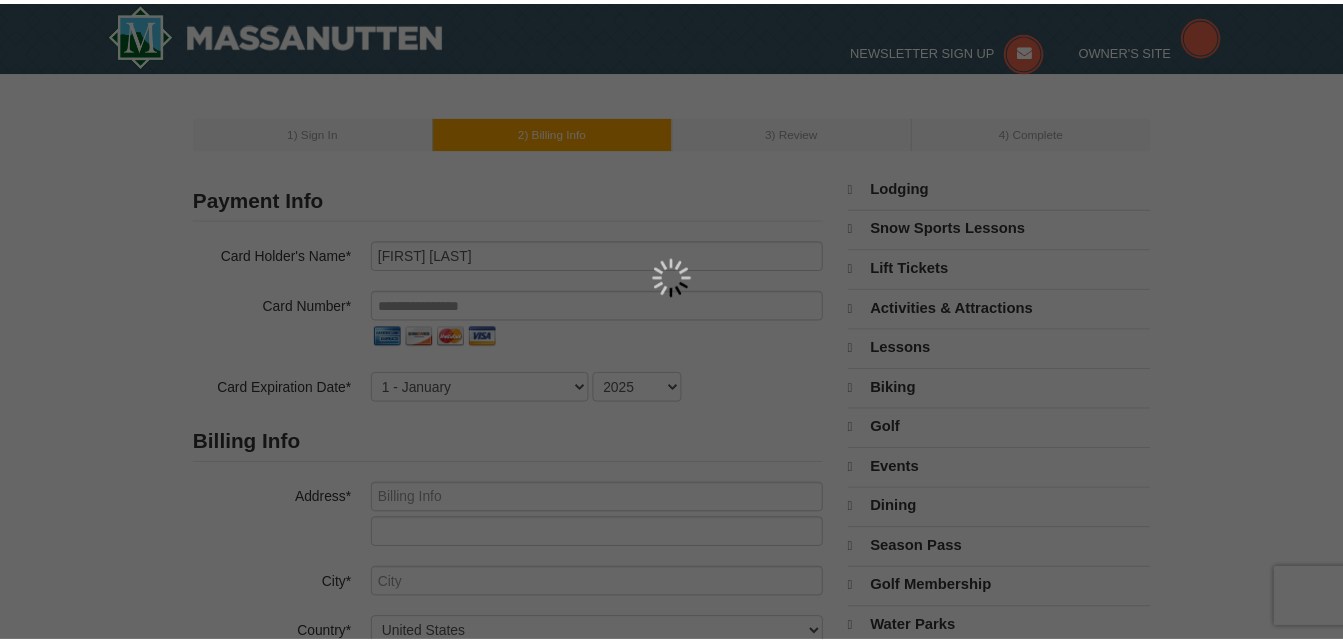 scroll, scrollTop: 0, scrollLeft: 0, axis: both 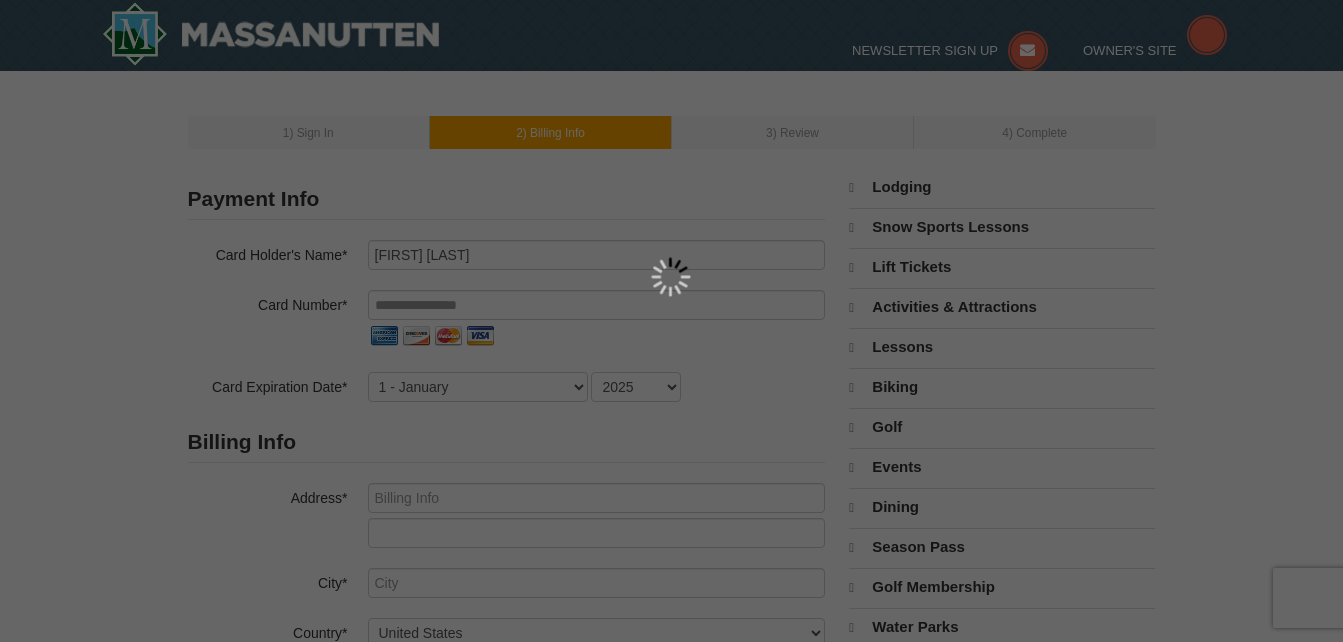 select on "8" 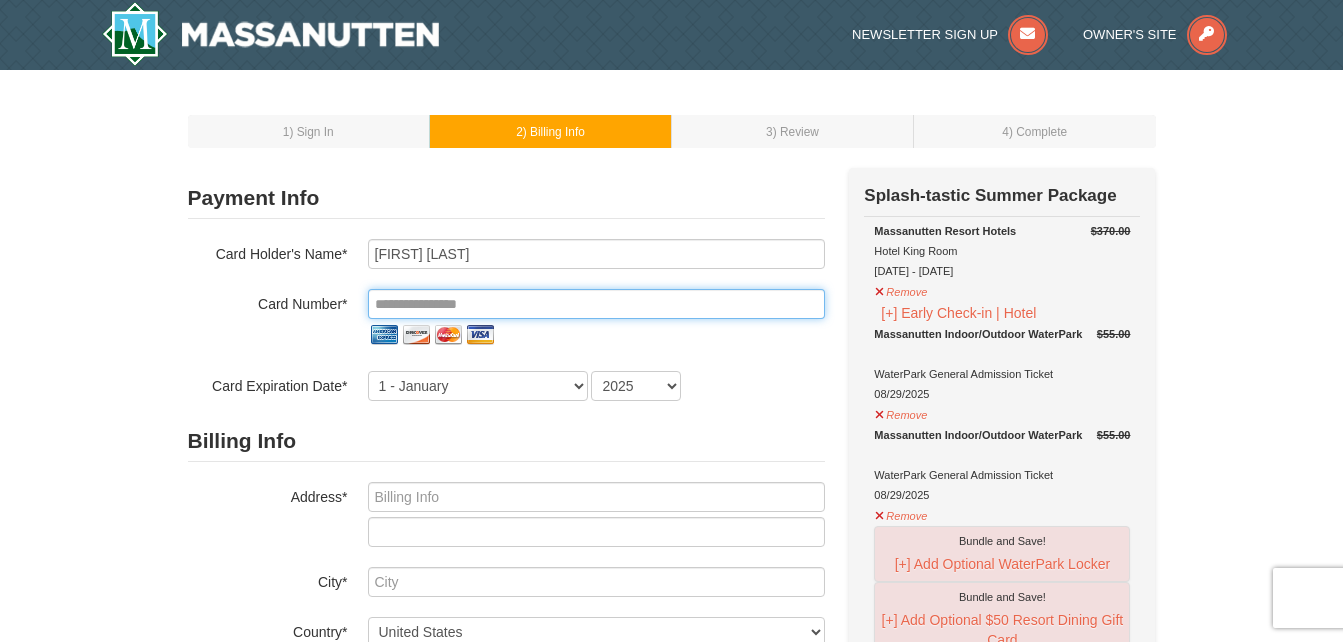 click at bounding box center (596, 304) 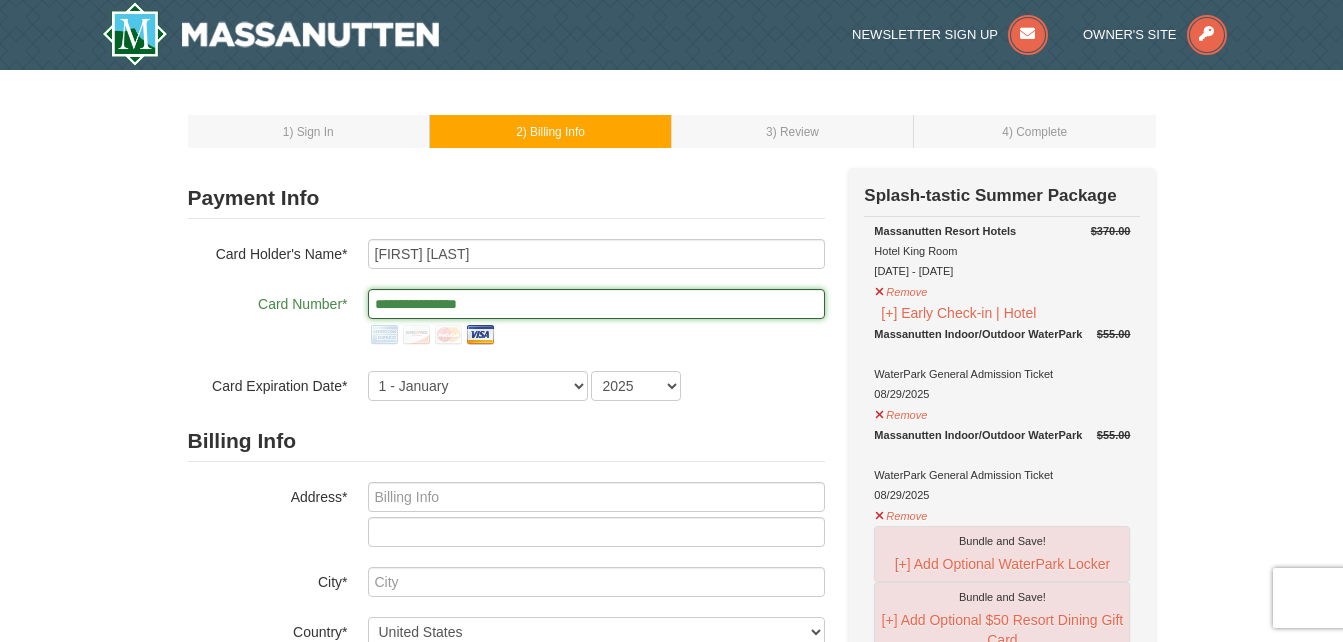 type on "**********" 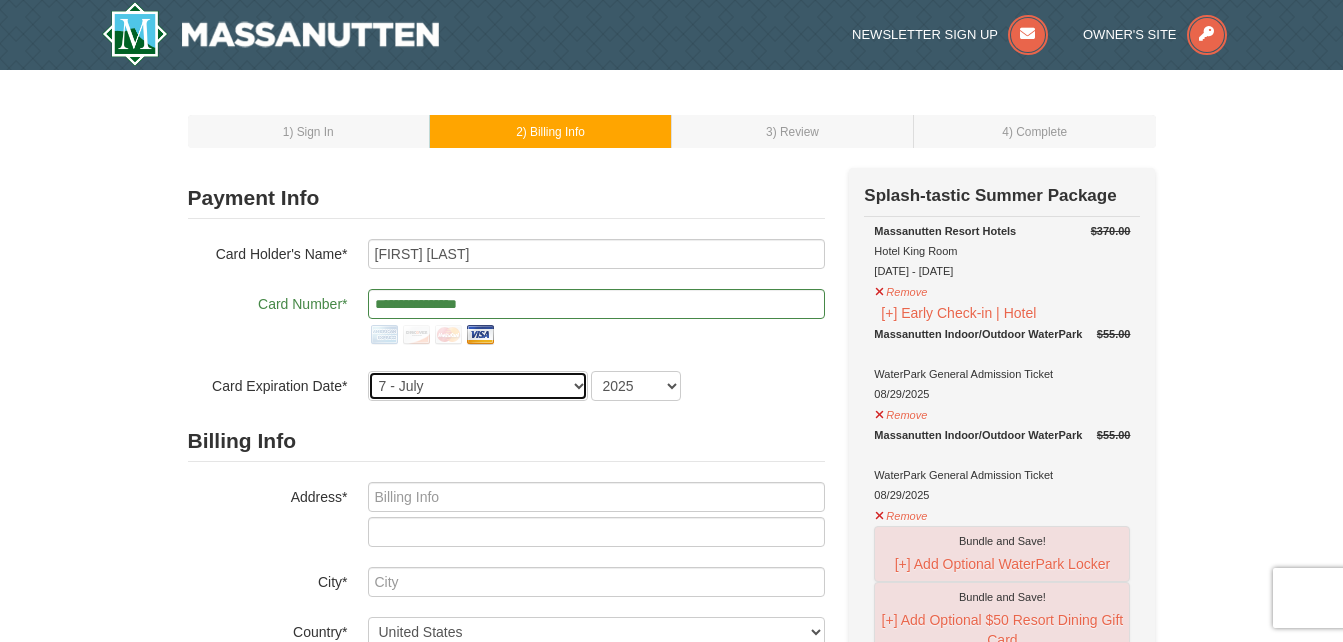 select on "8" 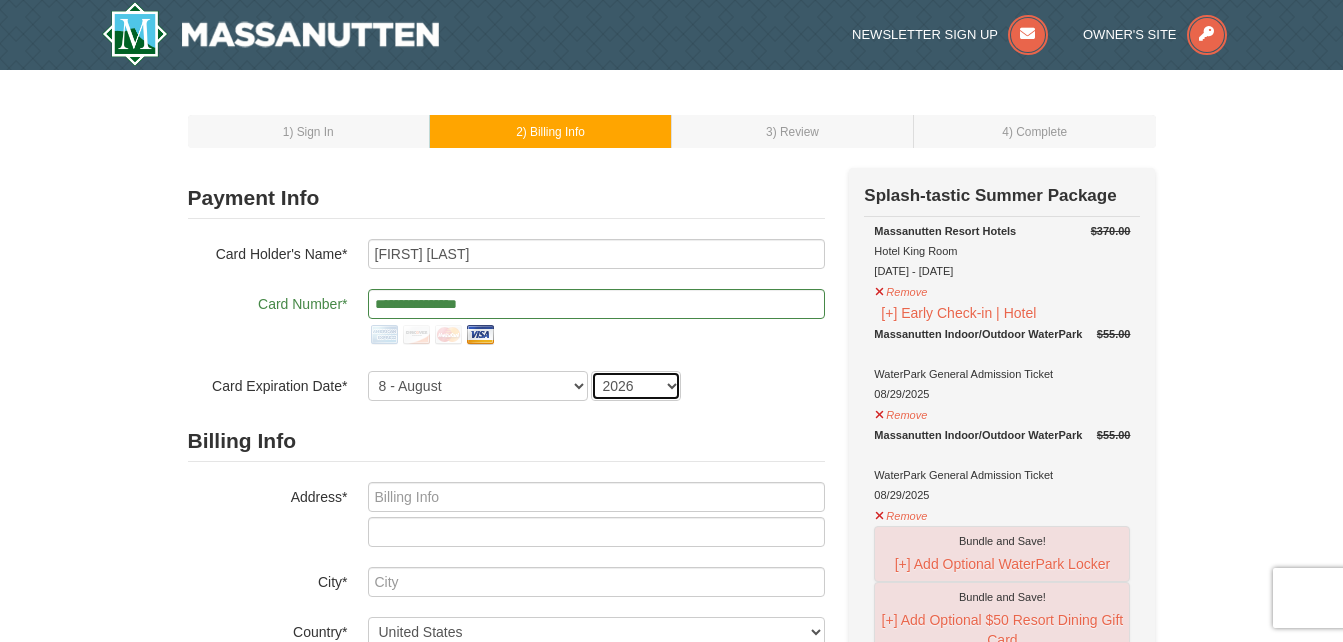 select on "2027" 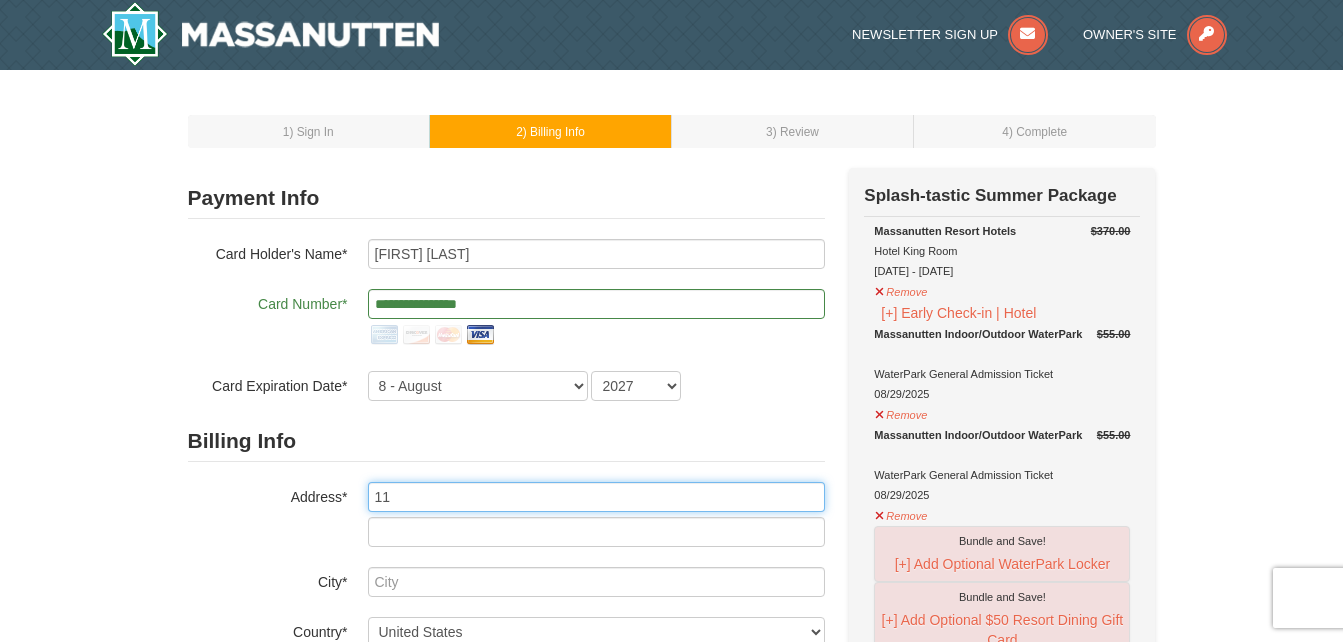 type on "1103 Legacy Lane, West Chester, PA, USA" 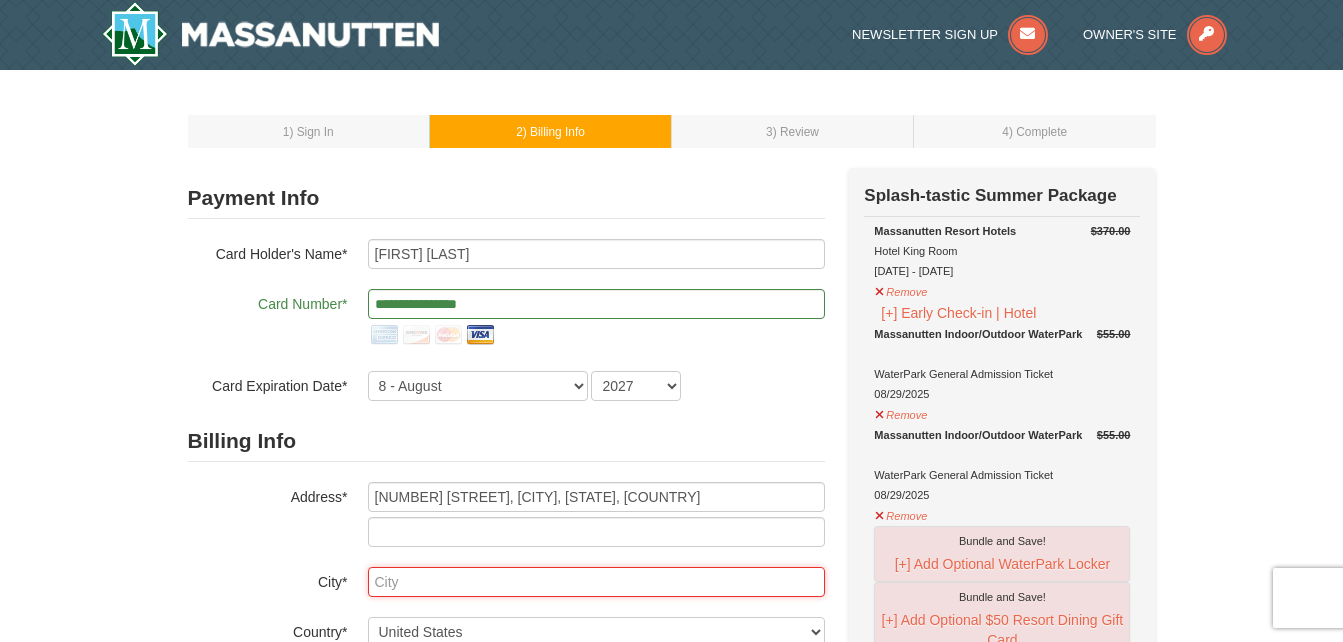 type on "West Chester" 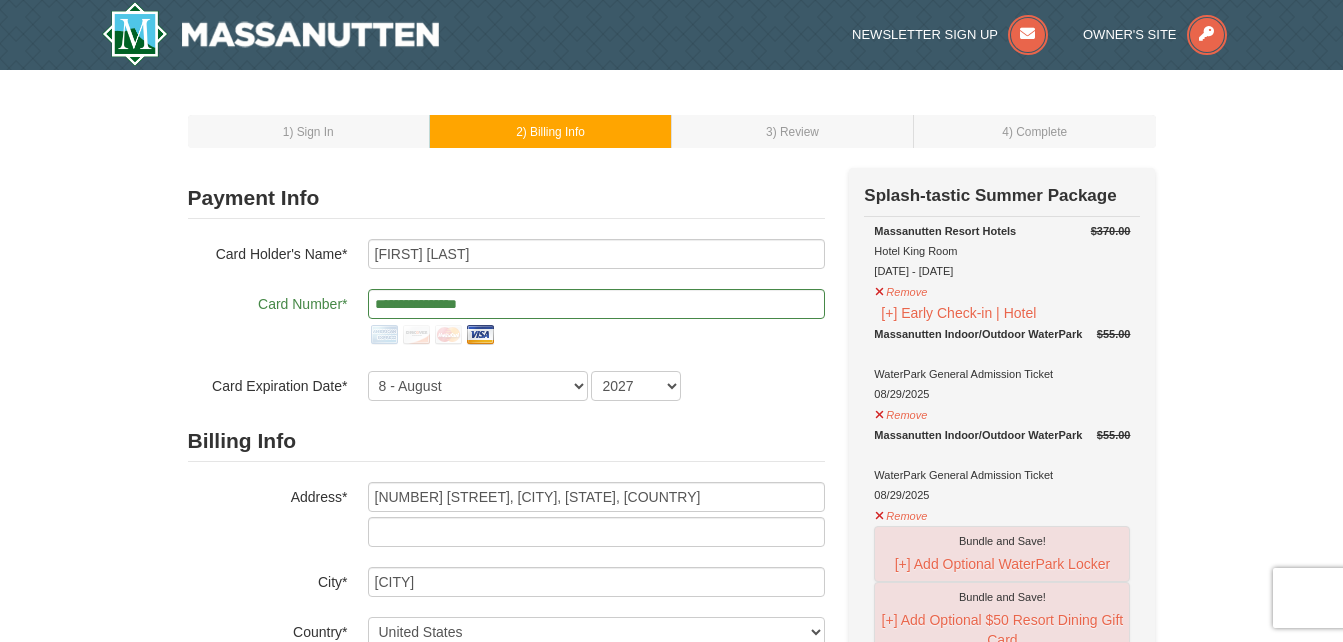 select on "PA" 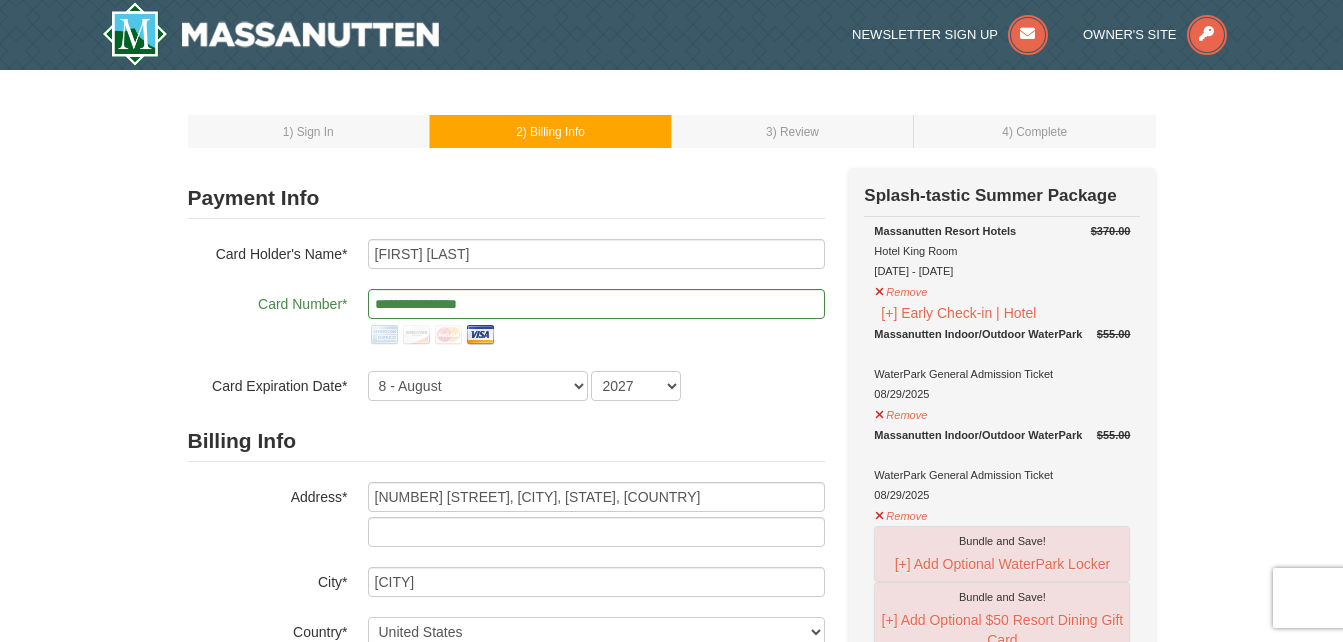 type on "19382" 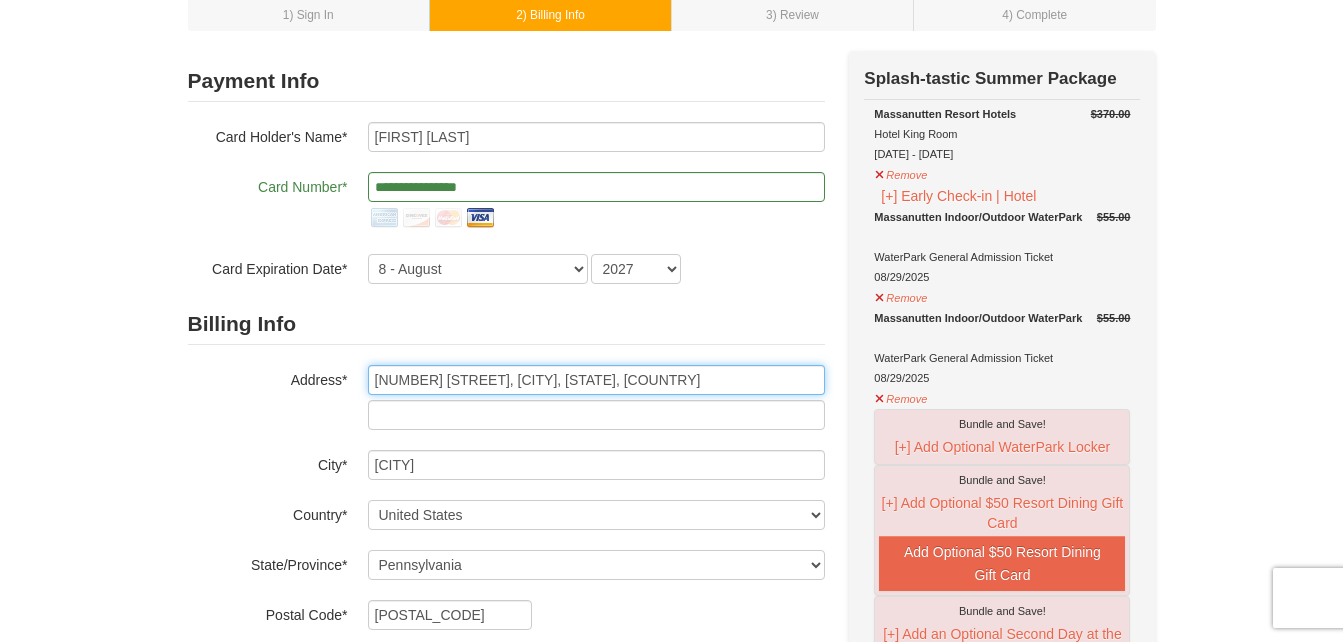scroll, scrollTop: 125, scrollLeft: 0, axis: vertical 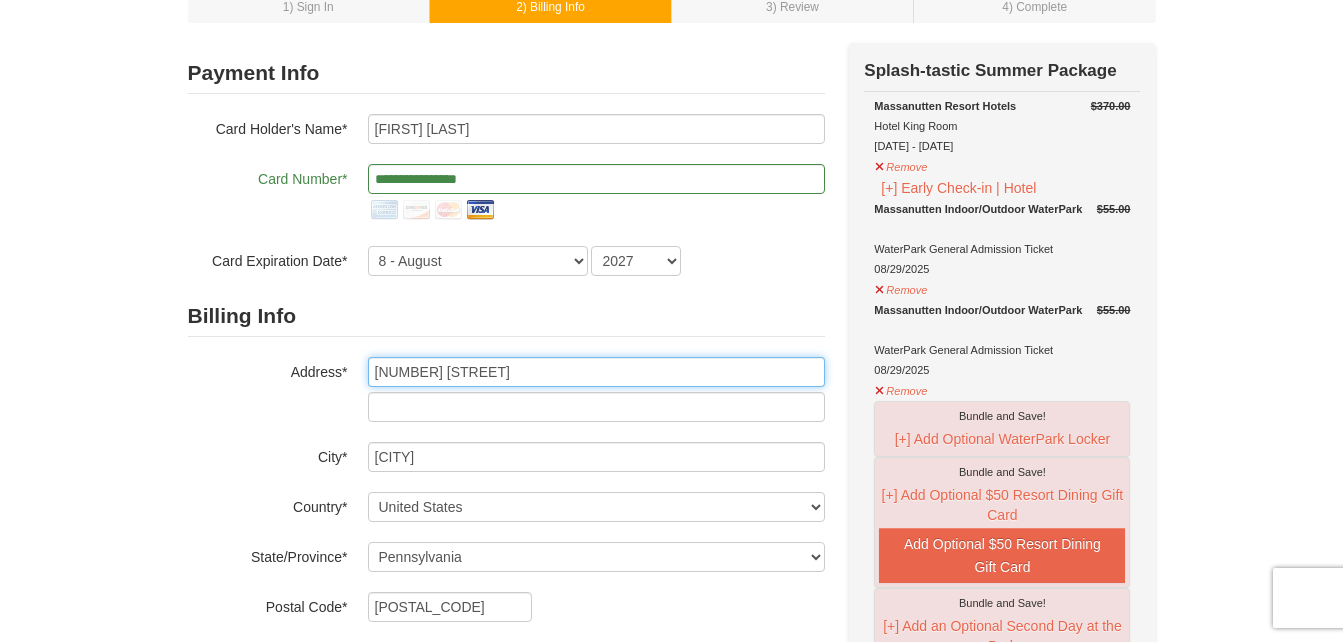 type on "1103 Legacy Lane" 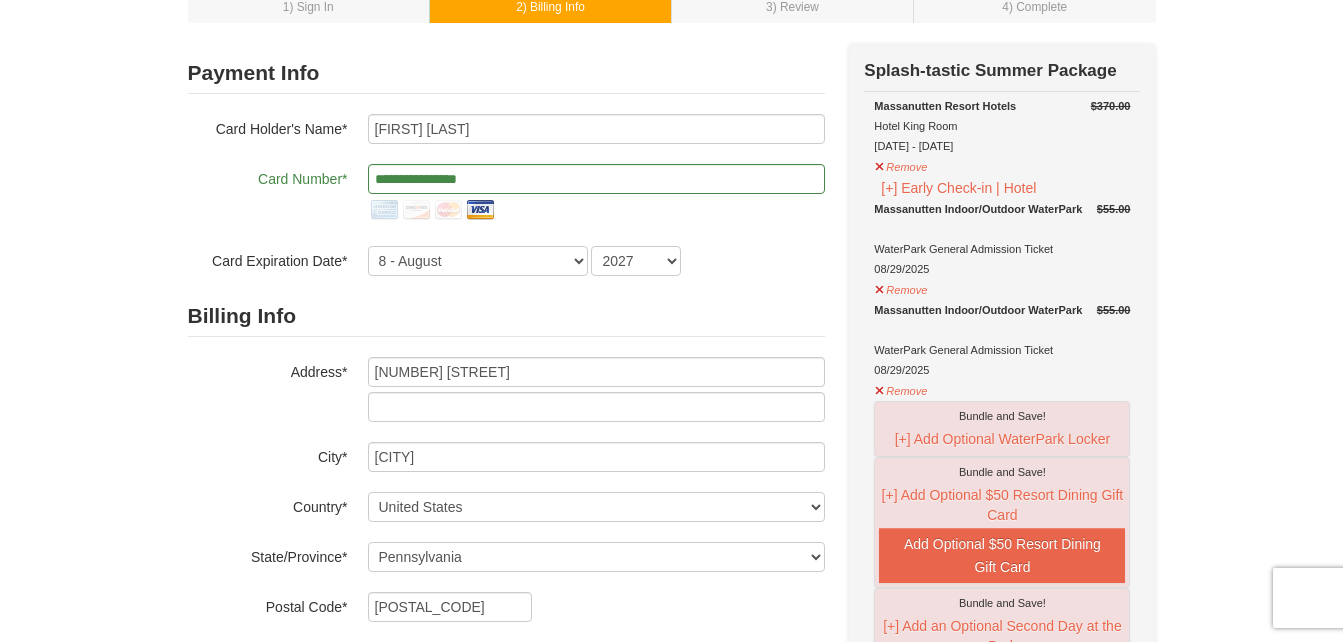 scroll, scrollTop: 461, scrollLeft: 0, axis: vertical 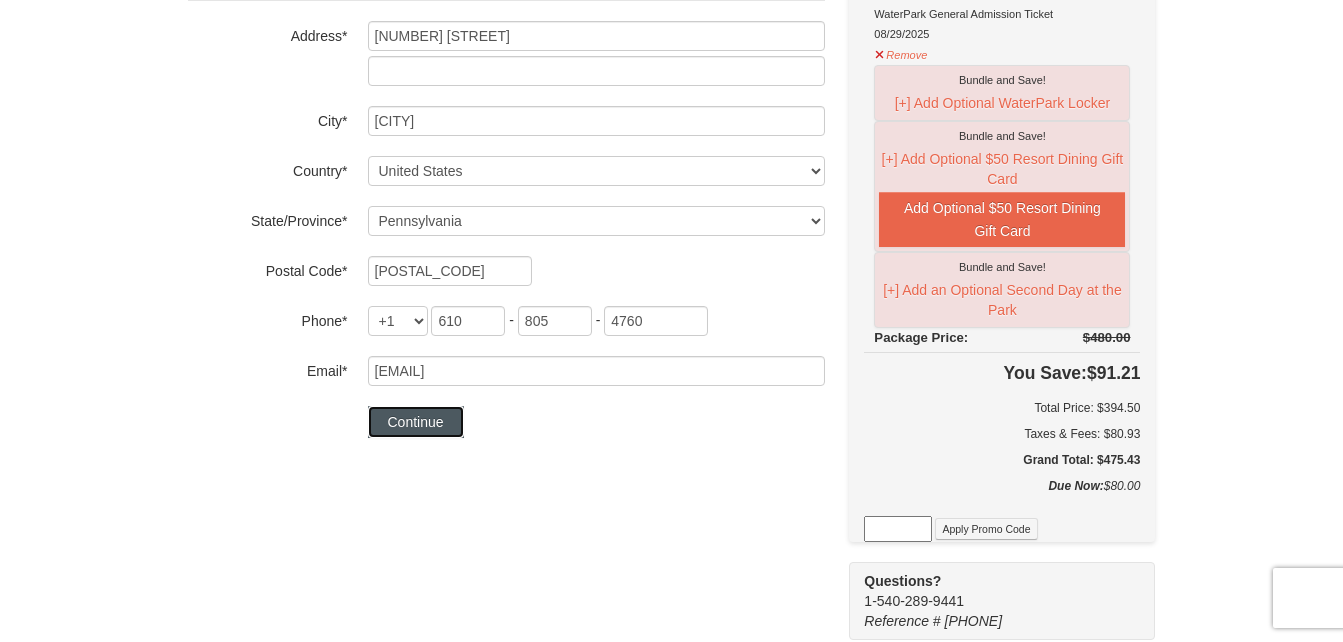 click on "Continue" at bounding box center [416, 422] 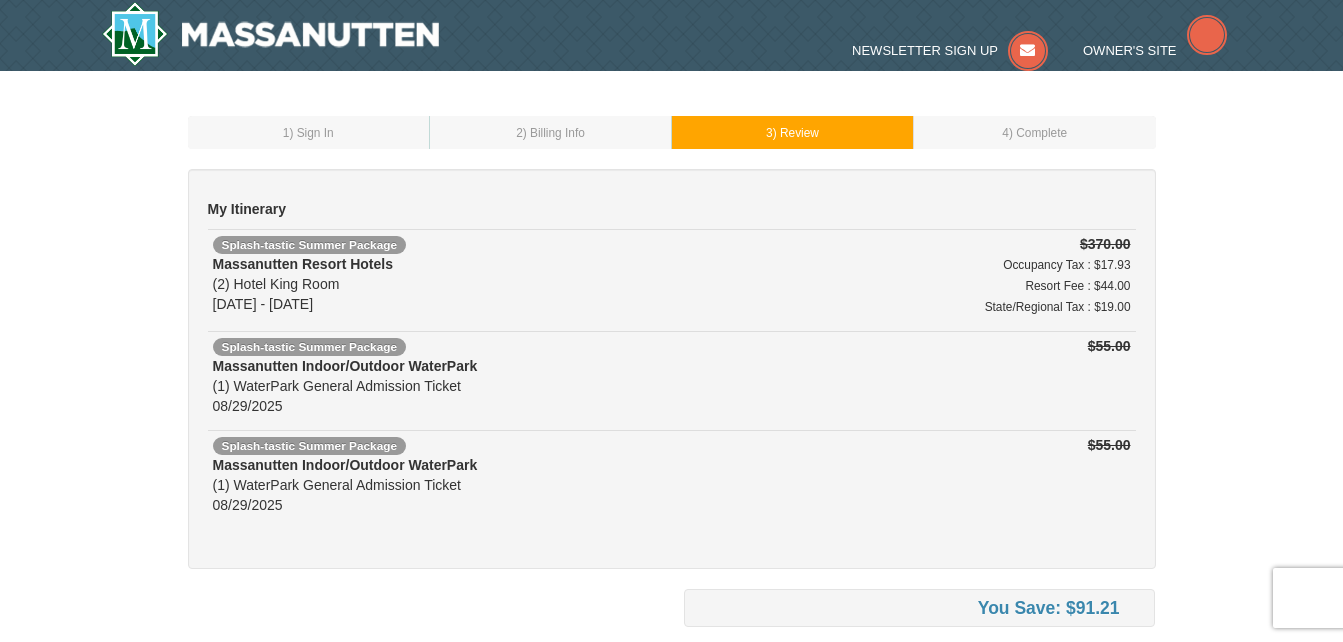 scroll, scrollTop: 0, scrollLeft: 0, axis: both 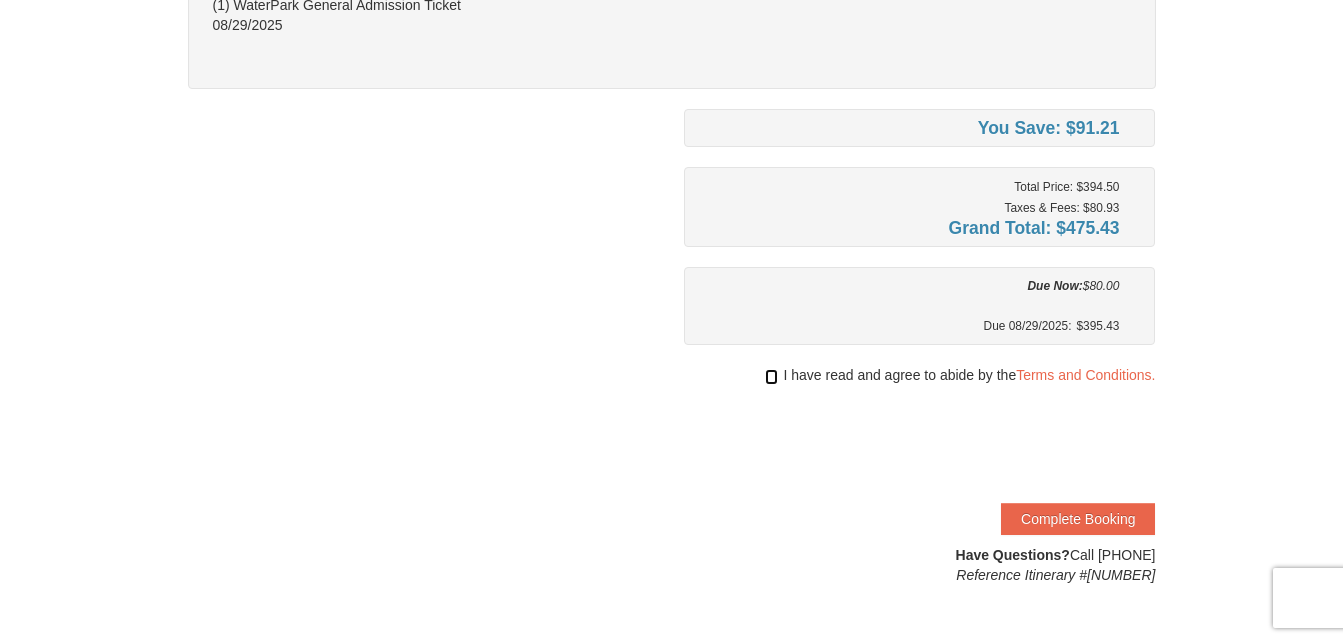 click at bounding box center (771, 377) 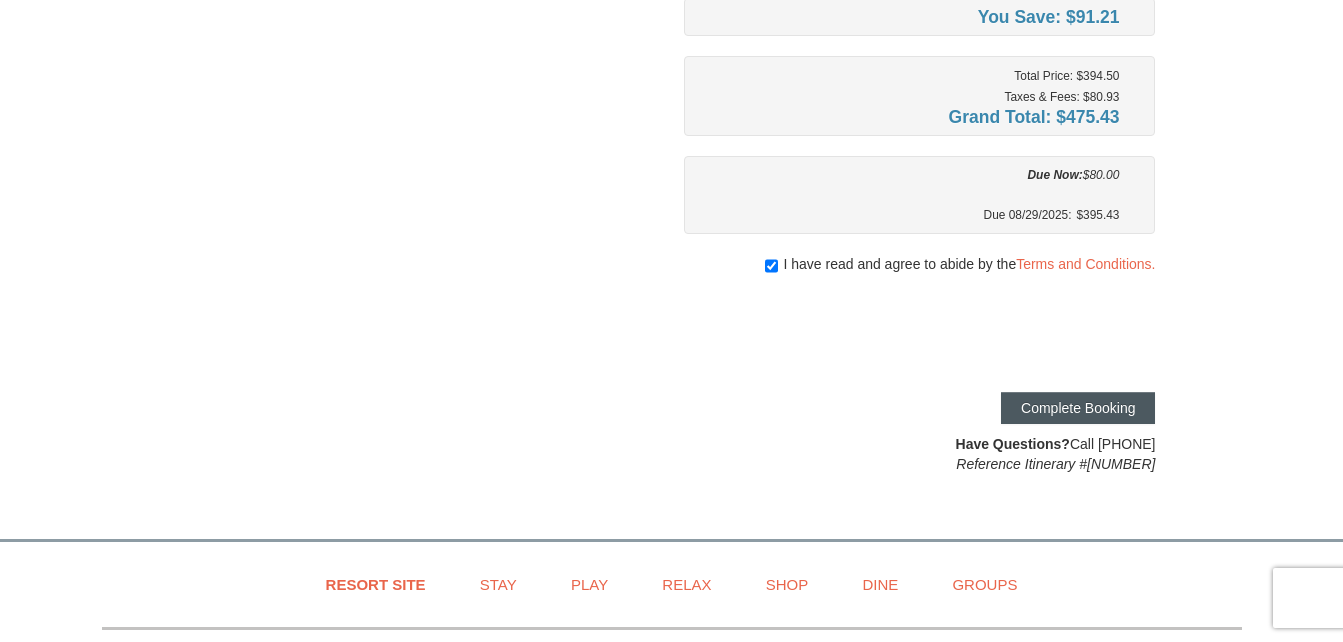 scroll, scrollTop: 593, scrollLeft: 0, axis: vertical 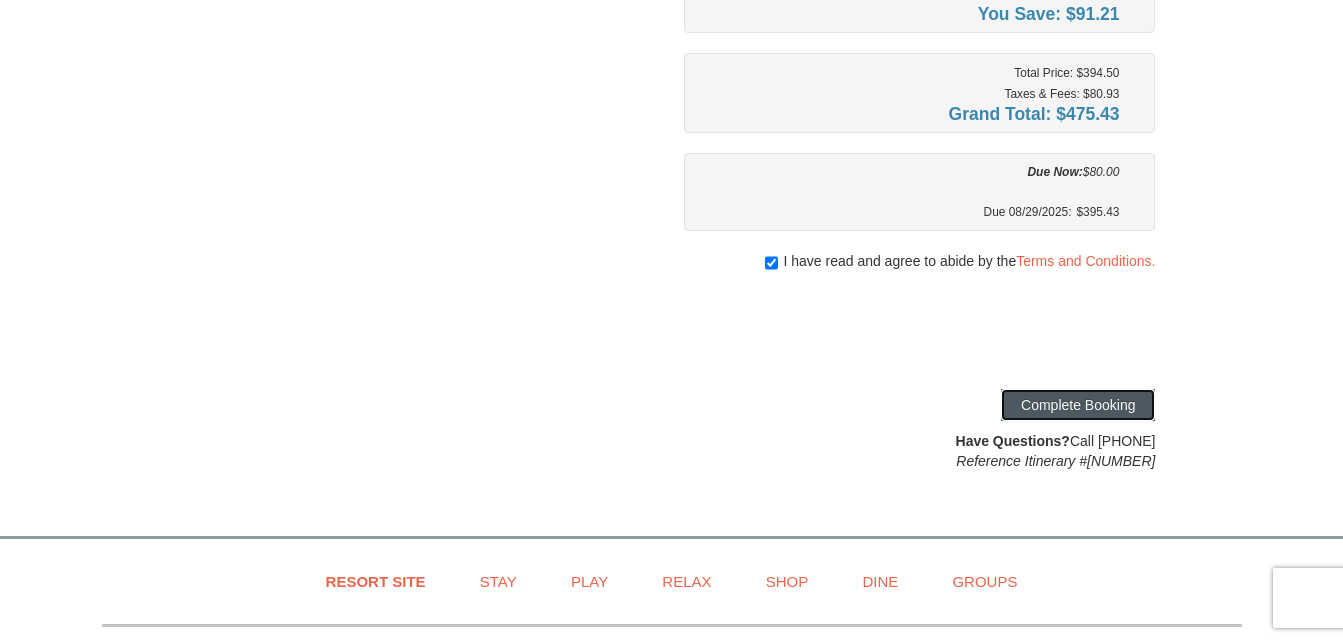 click on "Complete Booking" at bounding box center [1078, 405] 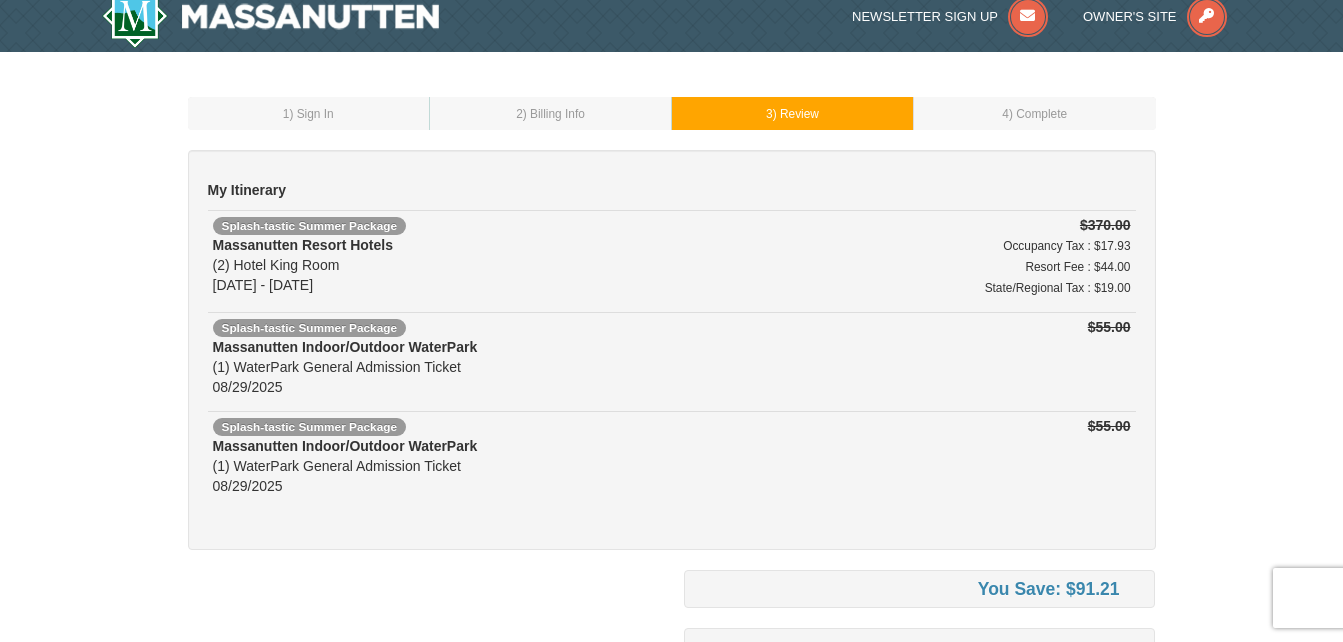 scroll, scrollTop: 0, scrollLeft: 0, axis: both 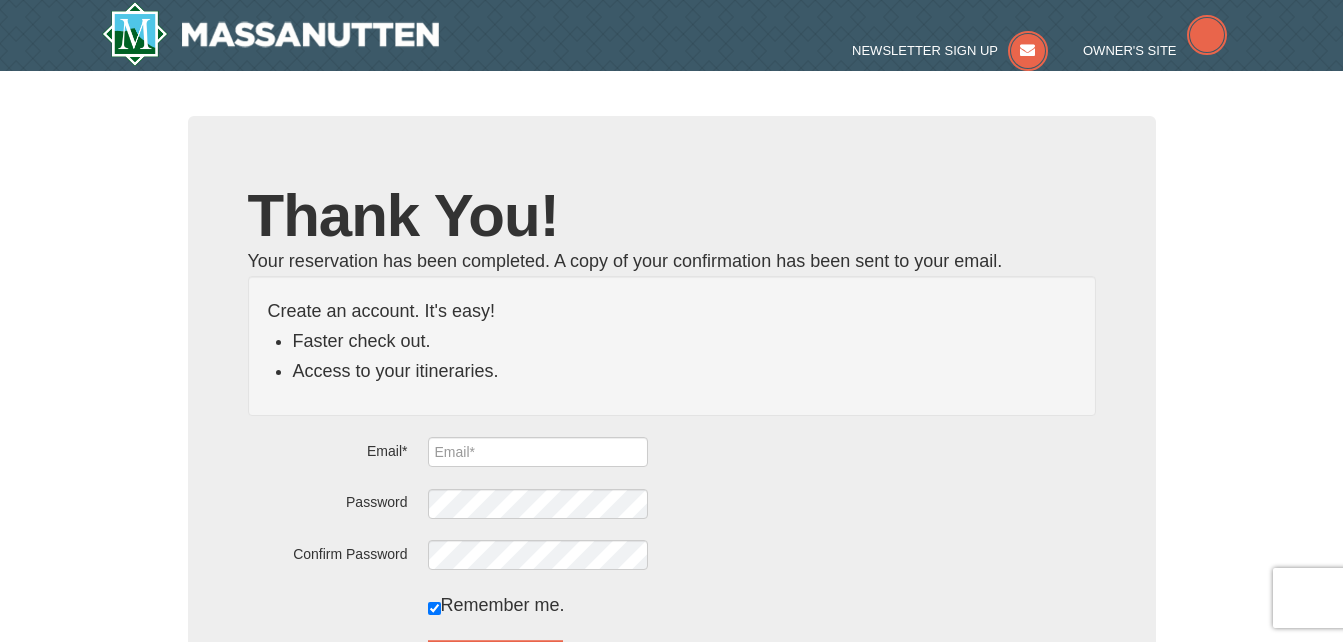 type on "[EMAIL]" 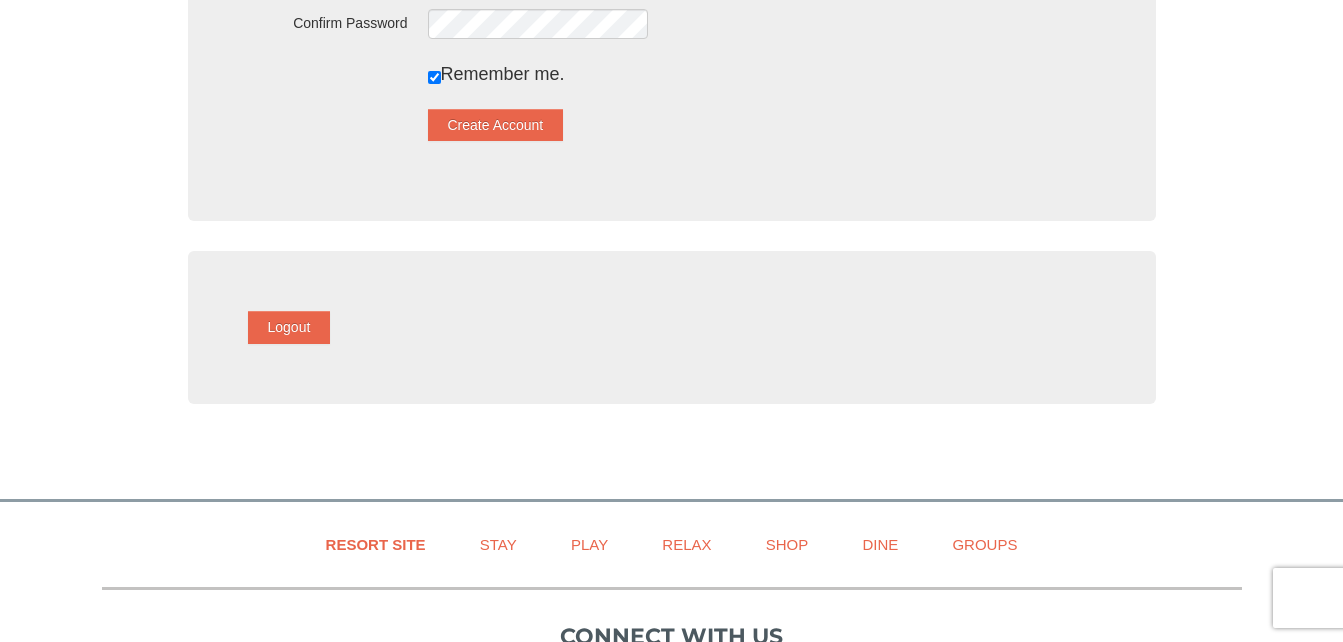 scroll, scrollTop: 0, scrollLeft: 0, axis: both 